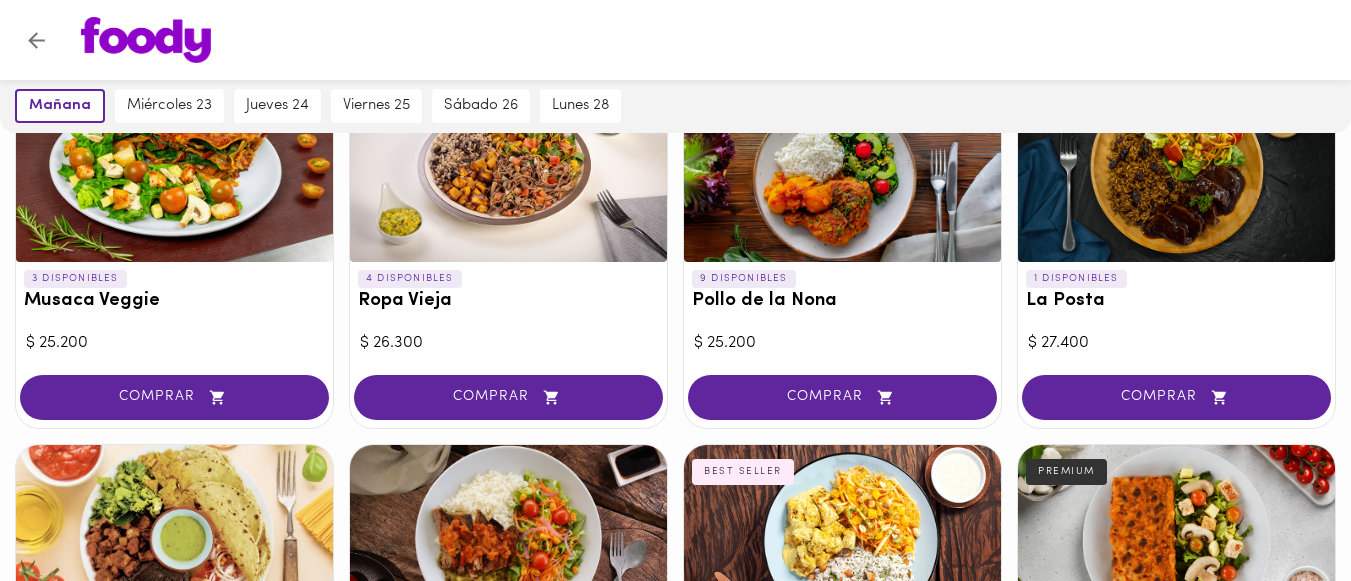 scroll, scrollTop: 300, scrollLeft: 0, axis: vertical 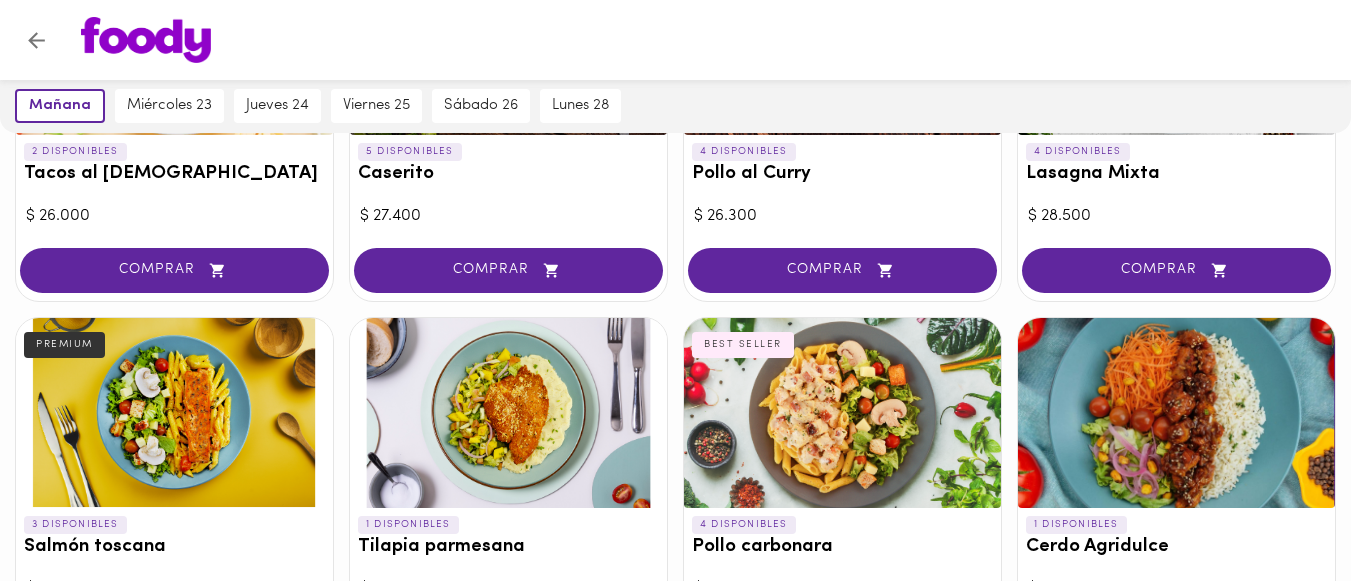 drag, startPoint x: 1114, startPoint y: 290, endPoint x: 1173, endPoint y: 302, distance: 60.207973 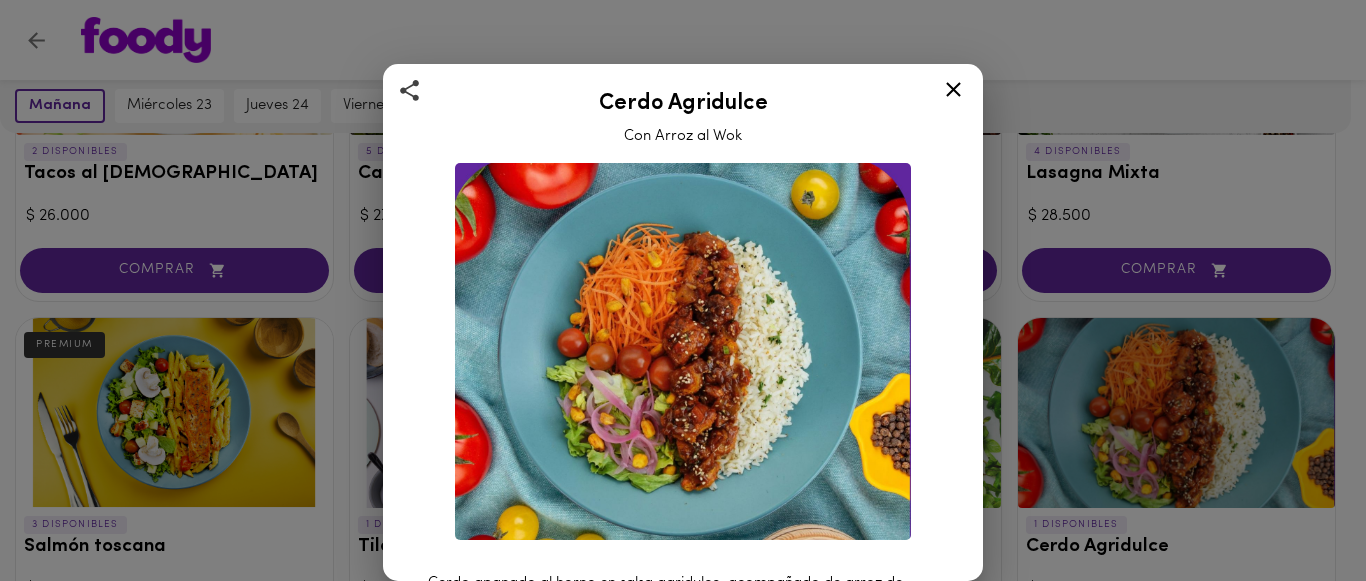 click at bounding box center [683, 351] 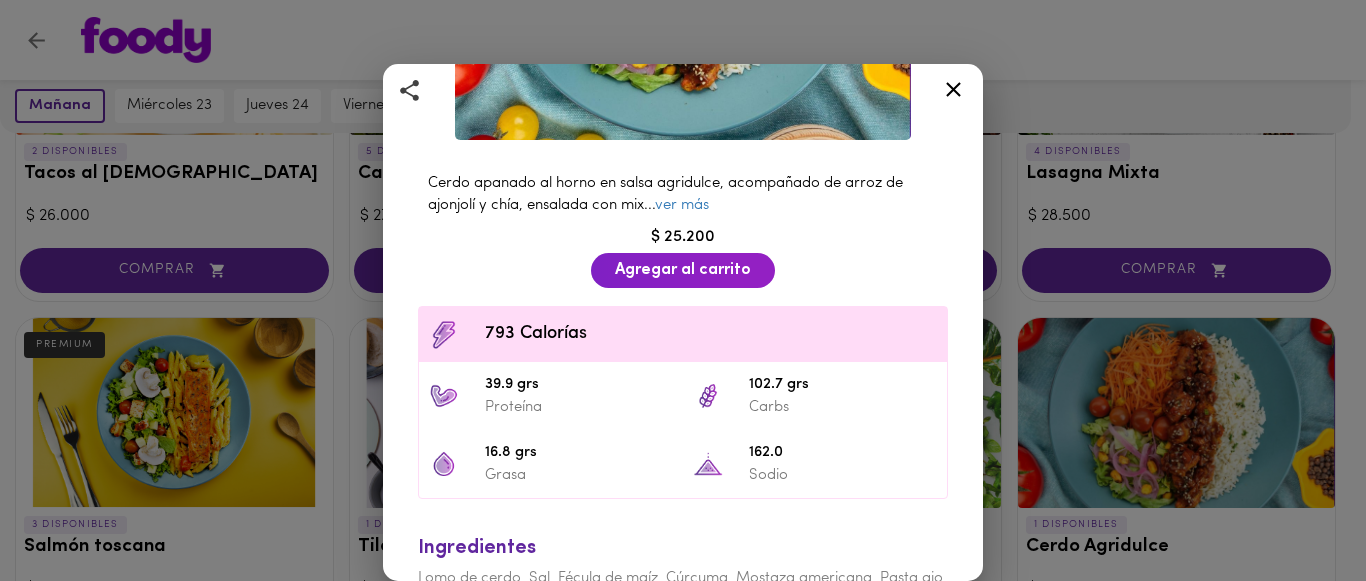 scroll, scrollTop: 200, scrollLeft: 0, axis: vertical 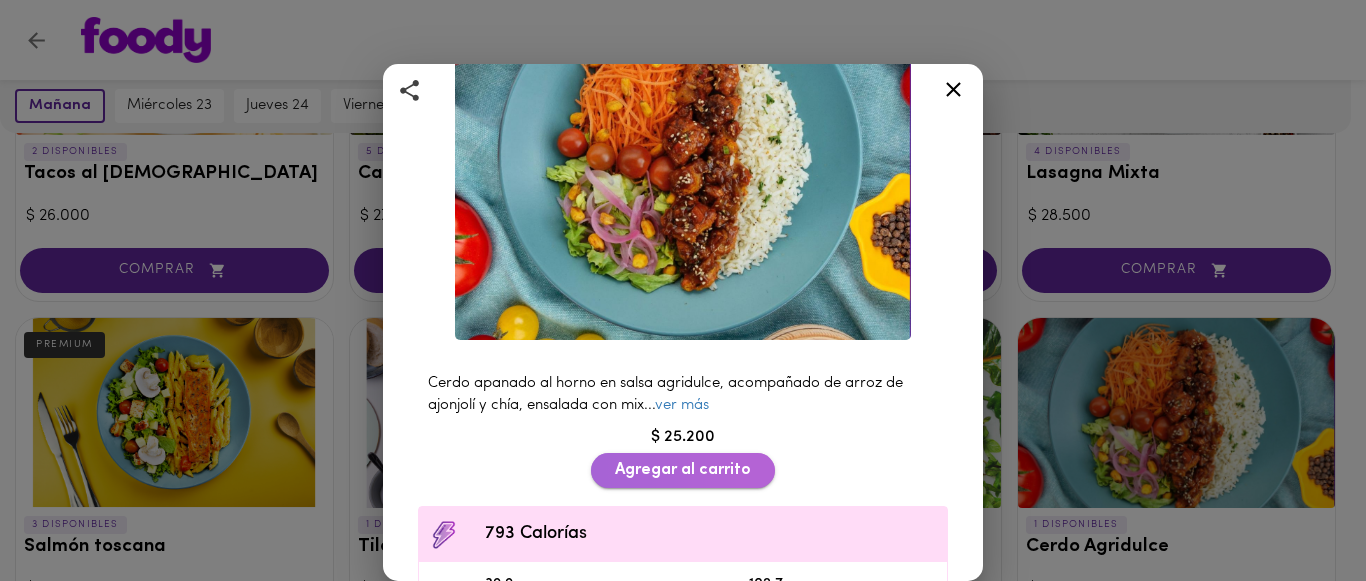 click on "Agregar al carrito" at bounding box center (683, 470) 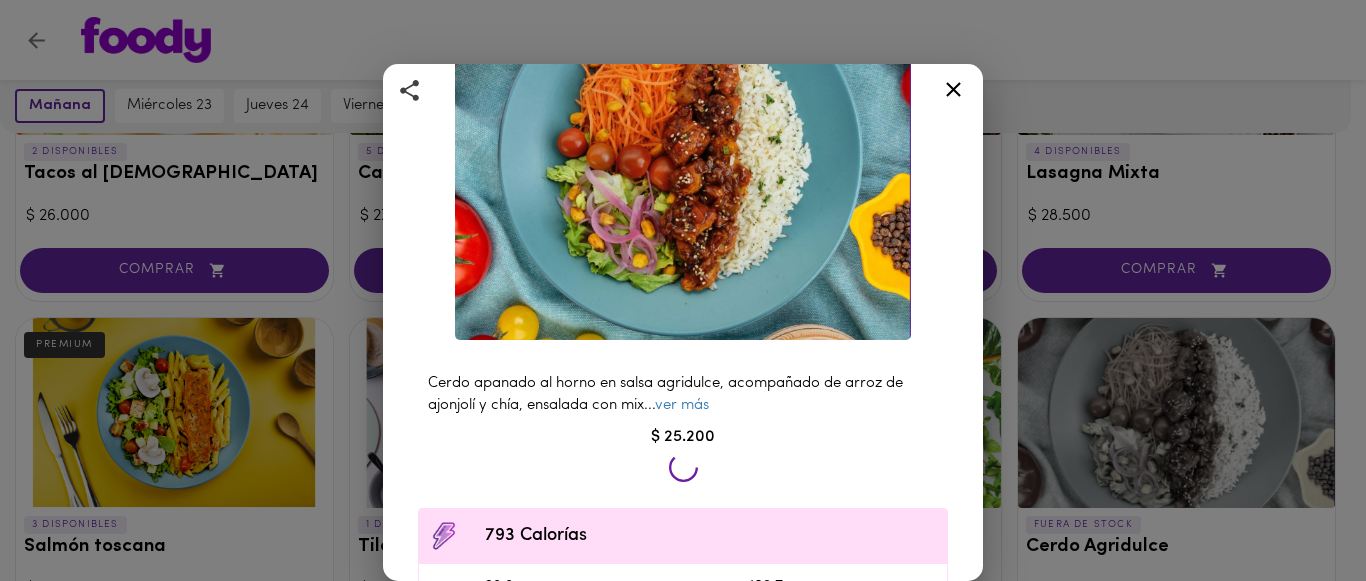 scroll, scrollTop: 1101, scrollLeft: 0, axis: vertical 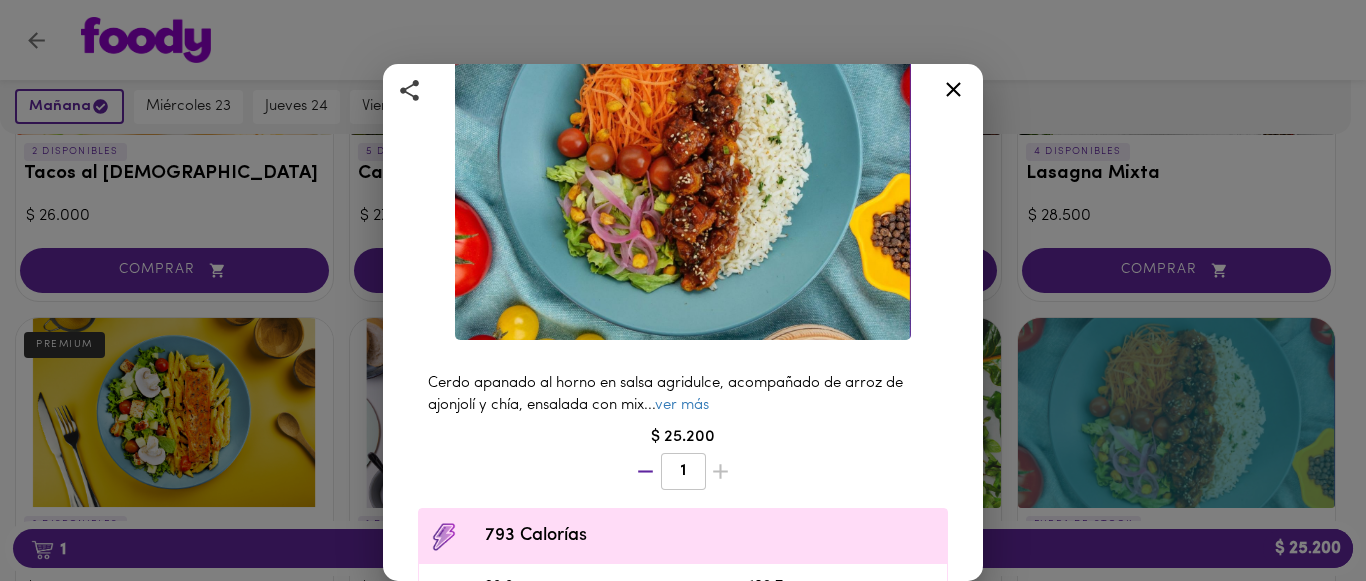 click on "Cerdo Agridulce   Con Arroz al Wok Cerdo apanado al horno en salsa agridulce, acompañado de arroz de ajonjolí y chía, ensalada con mix  ...  ver más $ 25.200 1 793 Calorías 39.9 grs Proteína 102.7 grs Carbs 16.8 grs Grasa 162.0 Sodio Ingredientes Lomo de cerdo, Sal, Fécula de maíz, Cúrcuma, Mostaza americana, Pasta ajo artesanal, Pimentón, Aceit ...  ver más Contiene:   Soya, Semillas se sésamo, Gluten, Chía, ajonjolí, Procesado en conjunto con frutos secos." at bounding box center [683, 290] 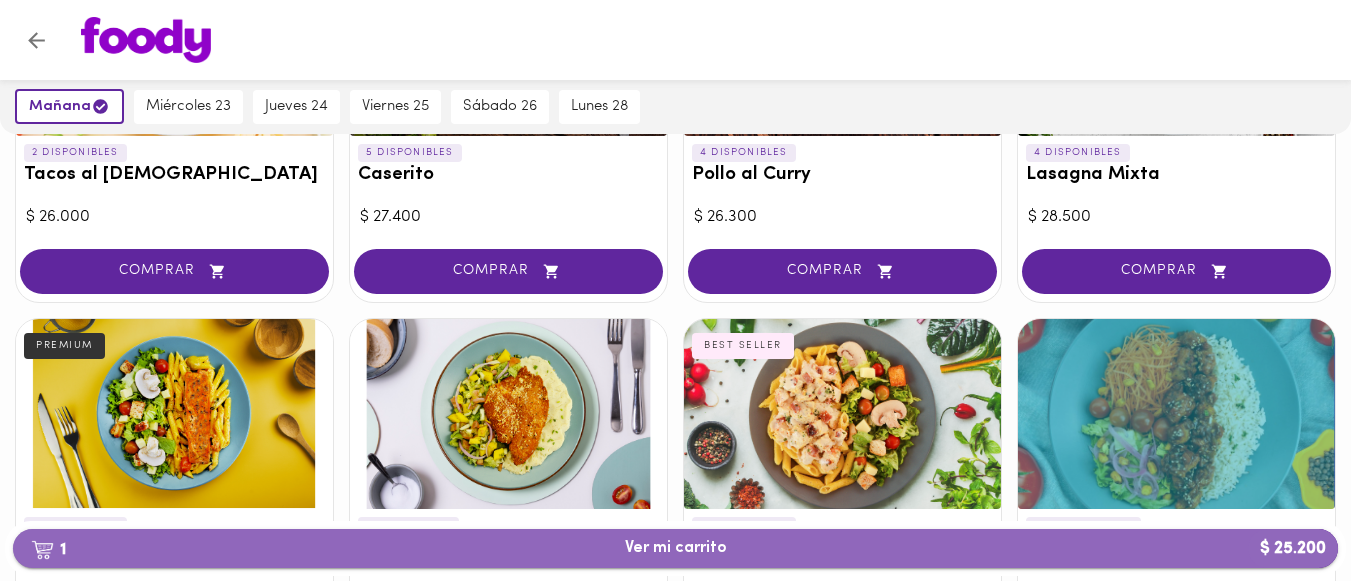 click on "1 Ver mi carrito $ 25.200" at bounding box center (676, 548) 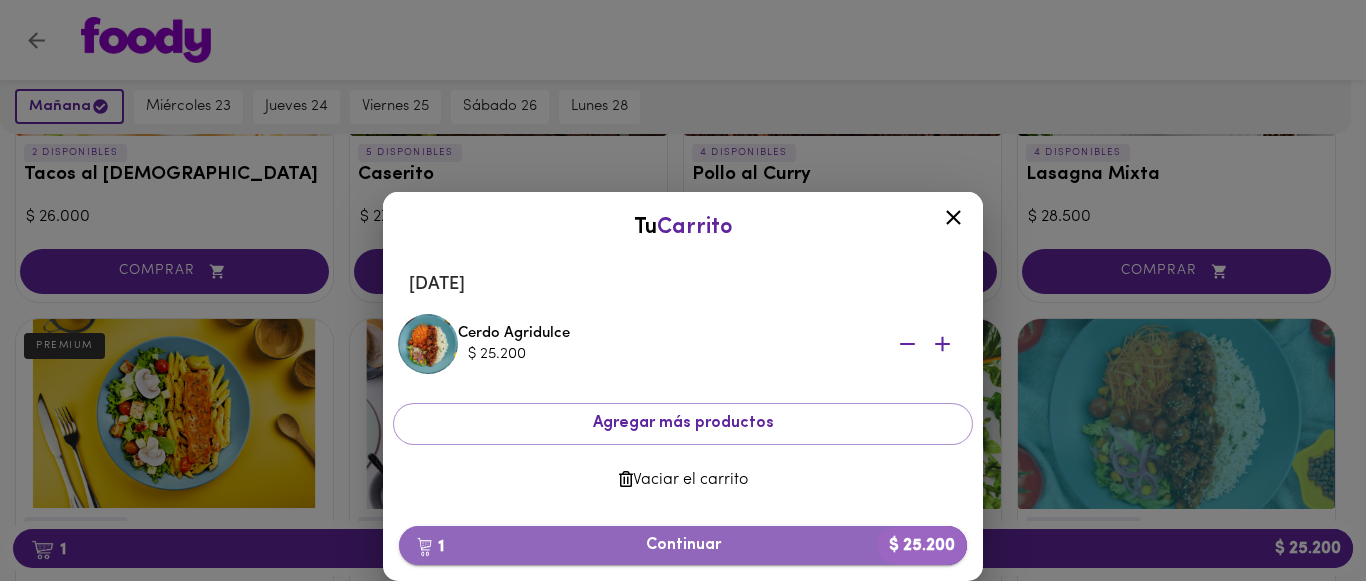 click on "1 Continuar $ 25.200" at bounding box center [683, 545] 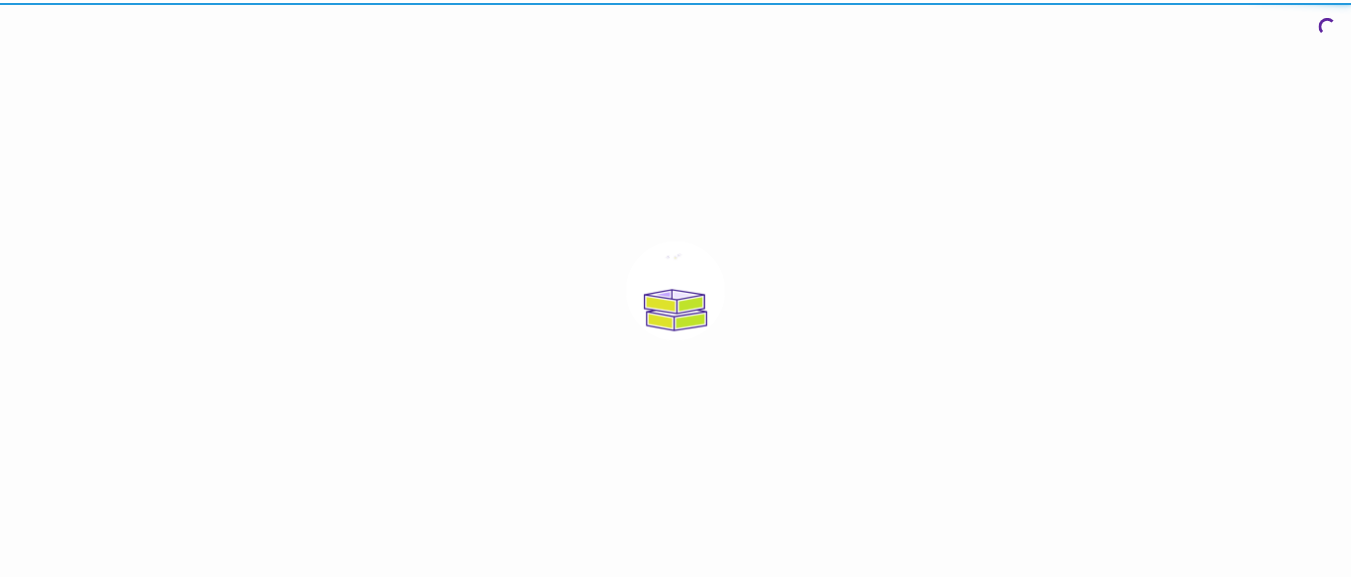 scroll, scrollTop: 0, scrollLeft: 0, axis: both 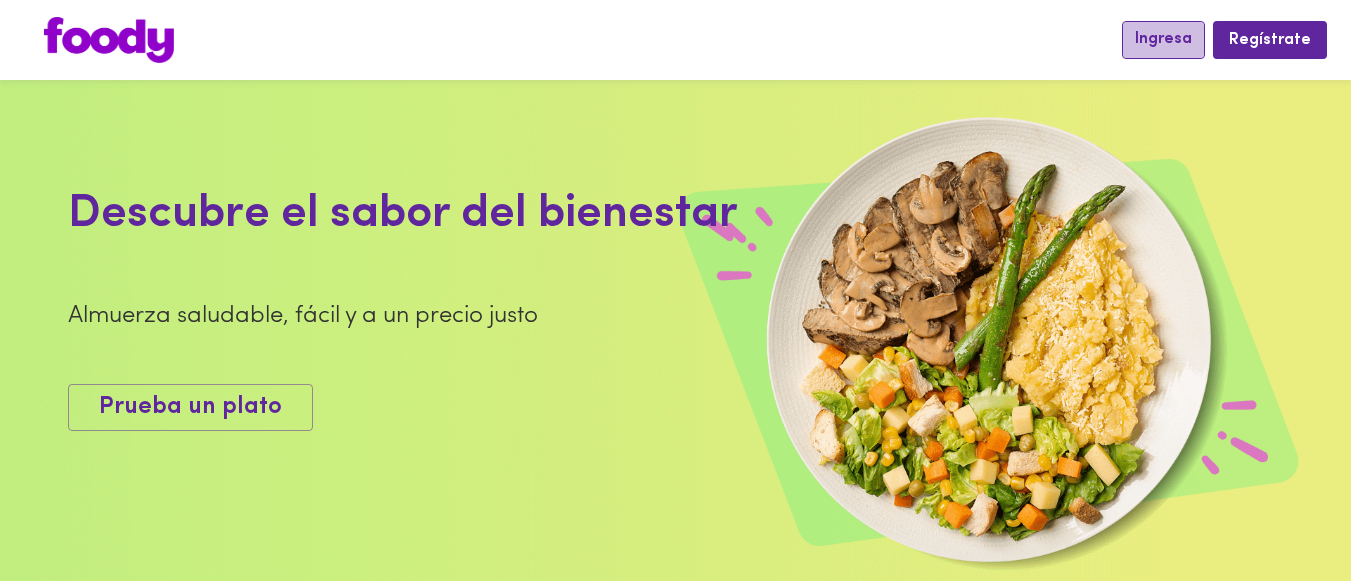 click on "Ingresa" at bounding box center (1163, 39) 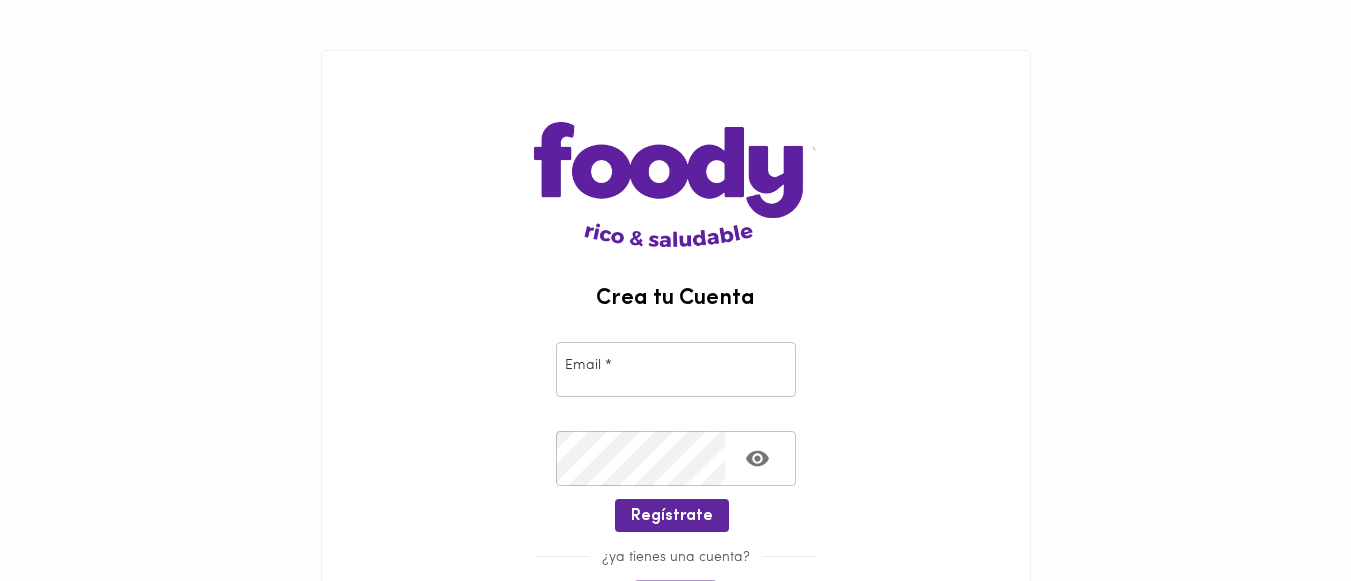 type on "[EMAIL_ADDRESS][DOMAIN_NAME]" 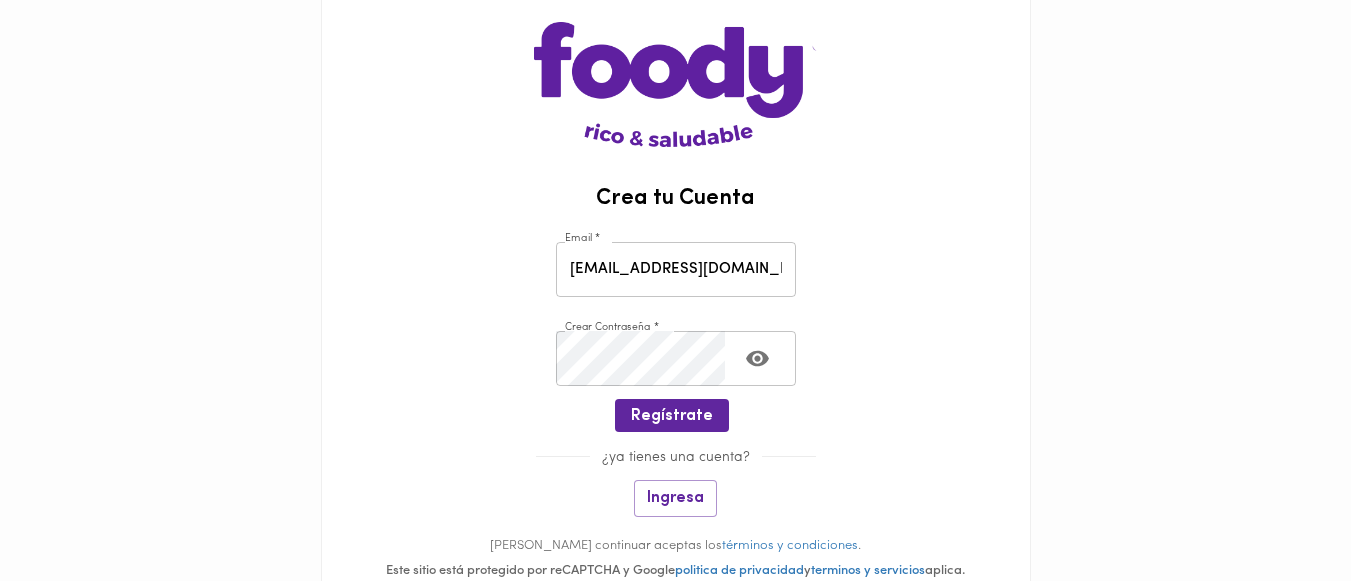 scroll, scrollTop: 200, scrollLeft: 0, axis: vertical 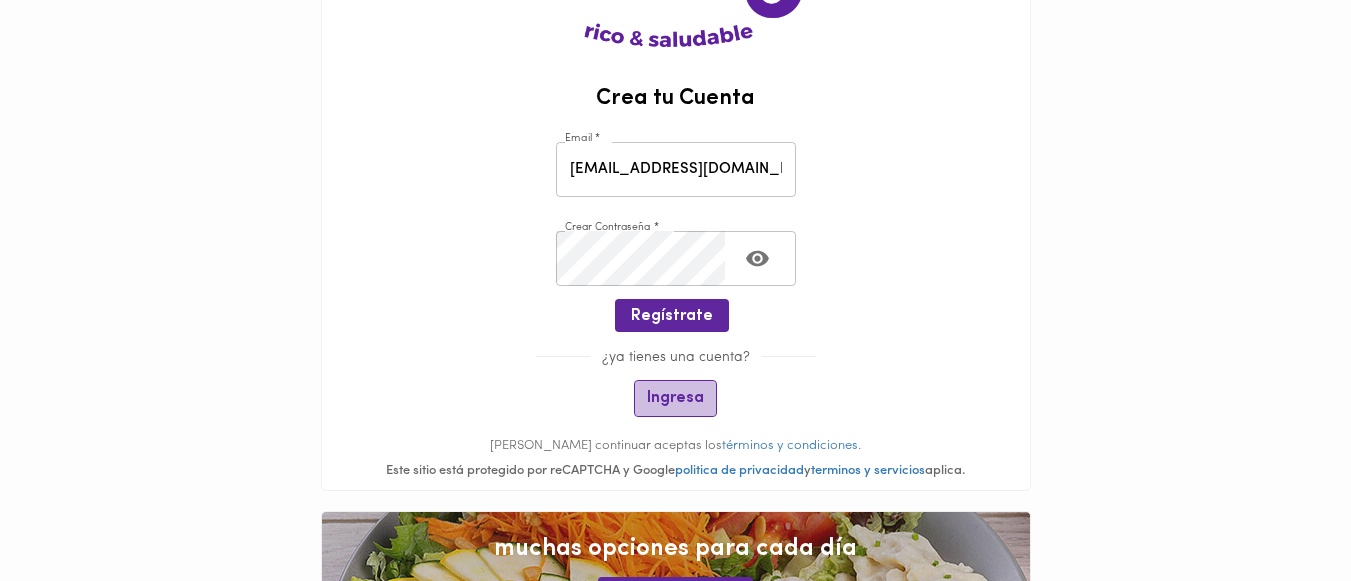 click on "Ingresa" at bounding box center [675, 398] 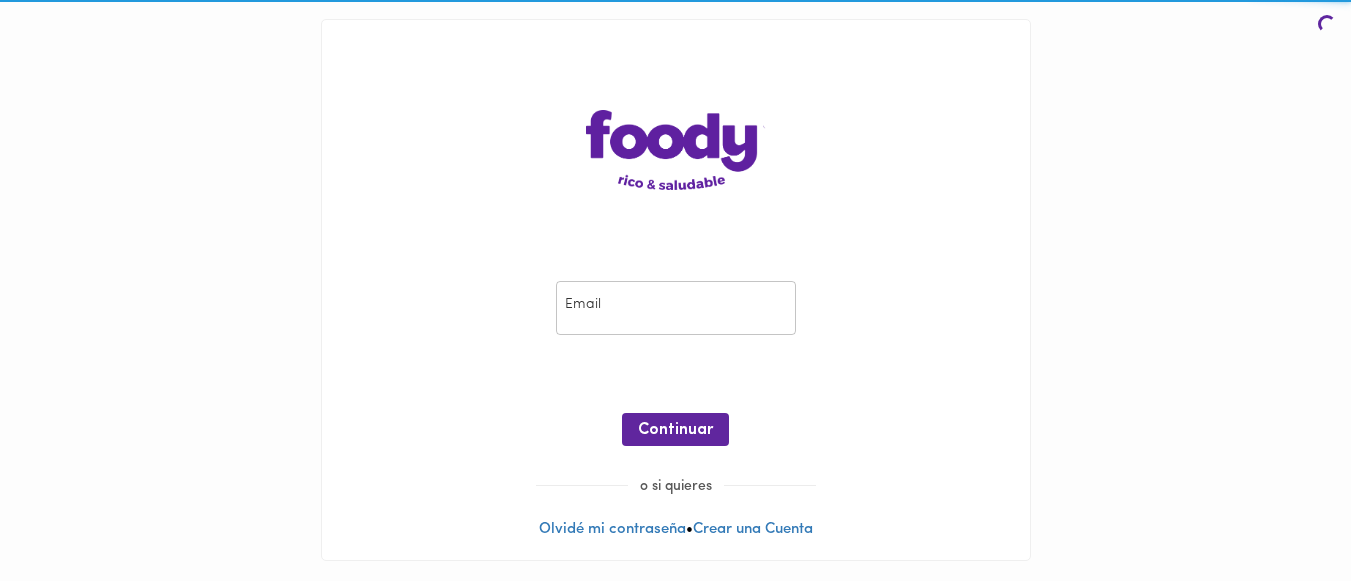 scroll, scrollTop: 2, scrollLeft: 0, axis: vertical 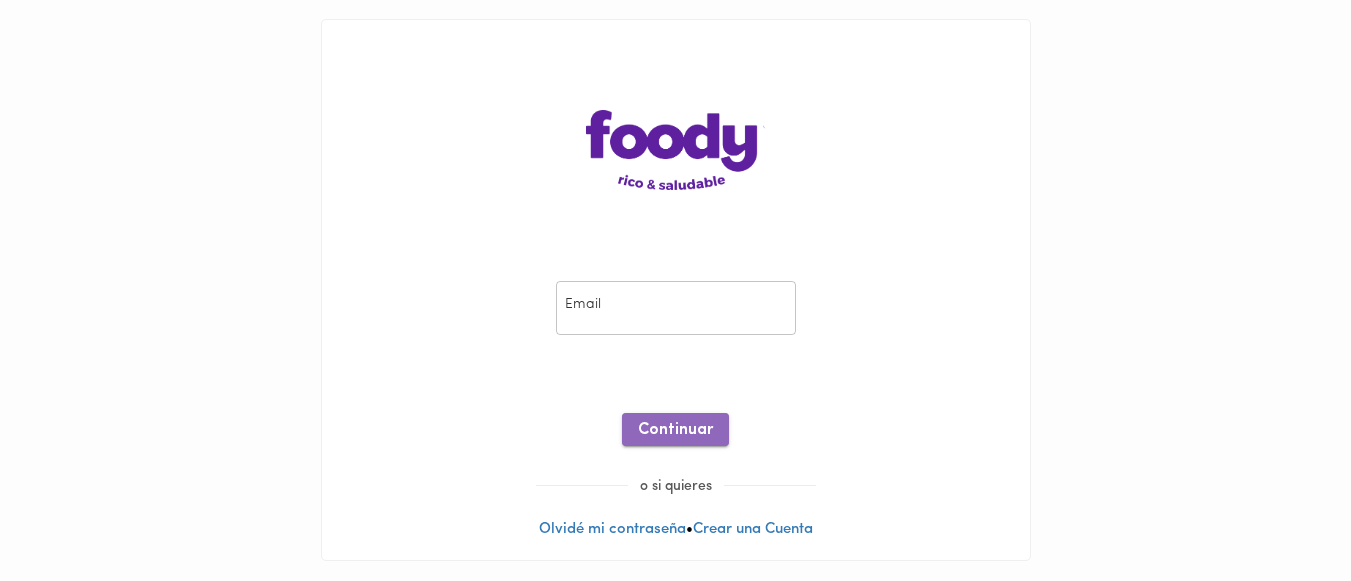click on "Continuar" at bounding box center (675, 430) 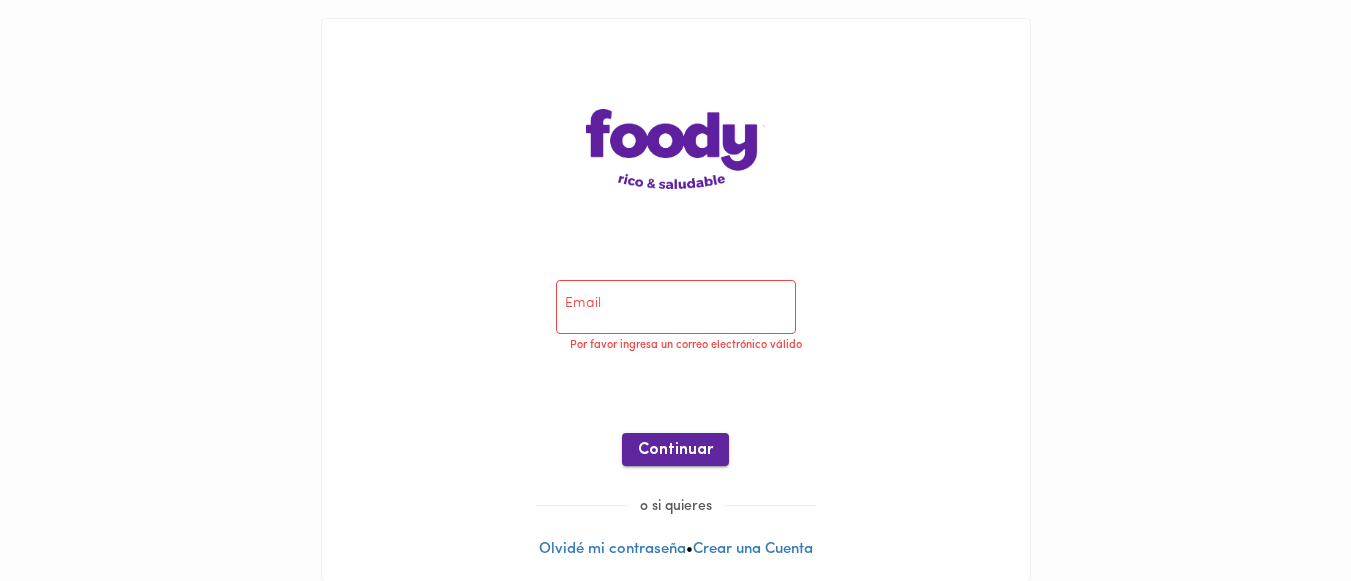 click on "Email Email Por favor ingresa un correo electrónico válido ¡Oops!   Recuperar Clave Continuar" at bounding box center (676, 378) 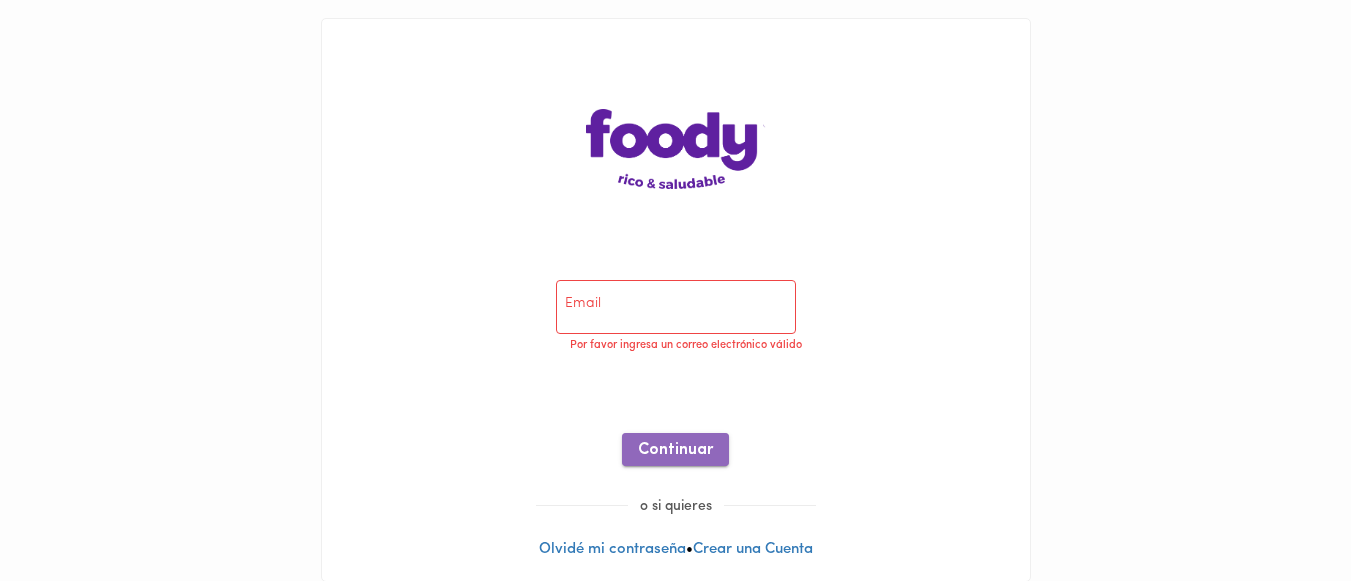 click on "Continuar" at bounding box center [675, 450] 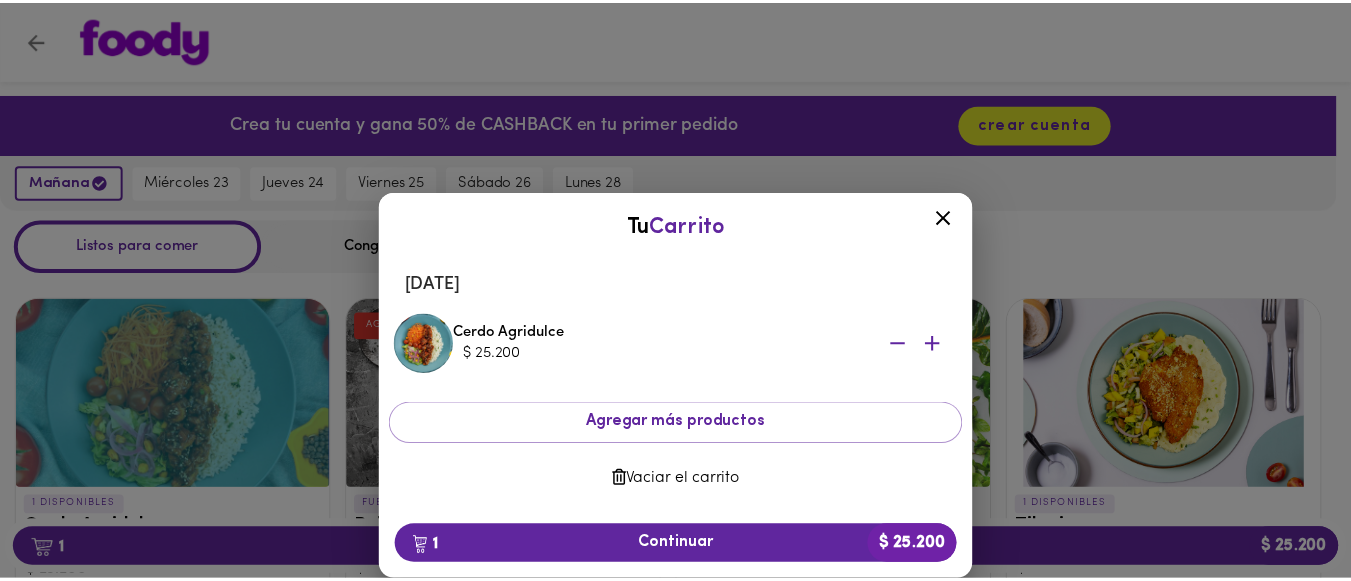 scroll, scrollTop: 0, scrollLeft: 0, axis: both 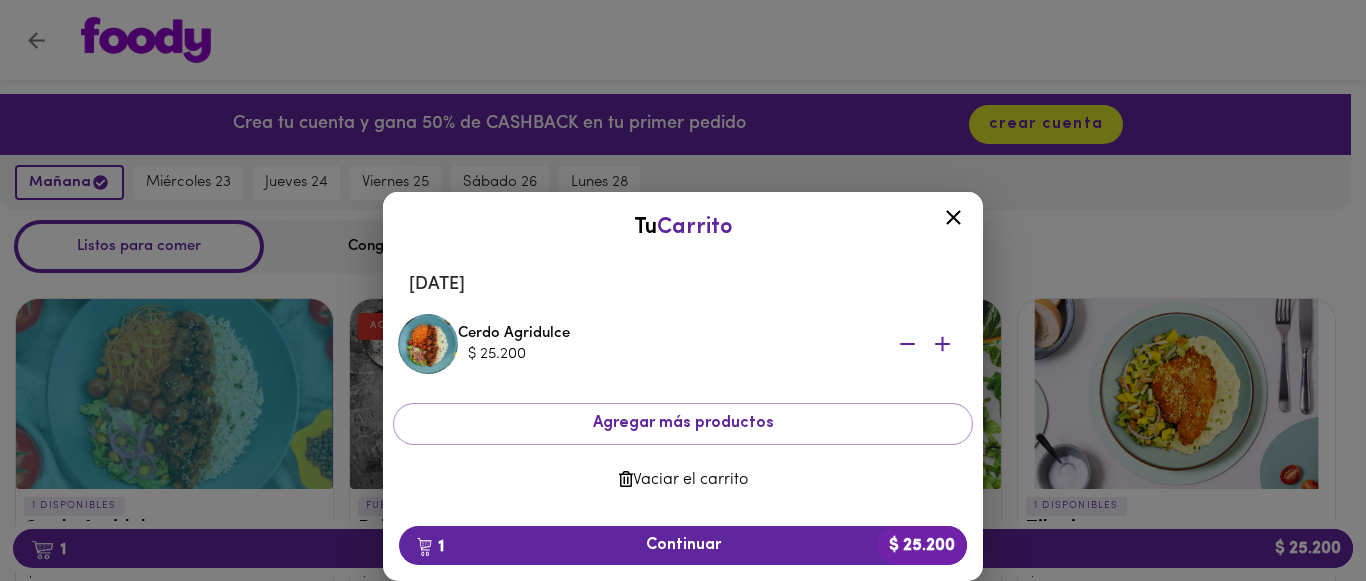 click on "1 Continuar $ 25.200" at bounding box center (683, 545) 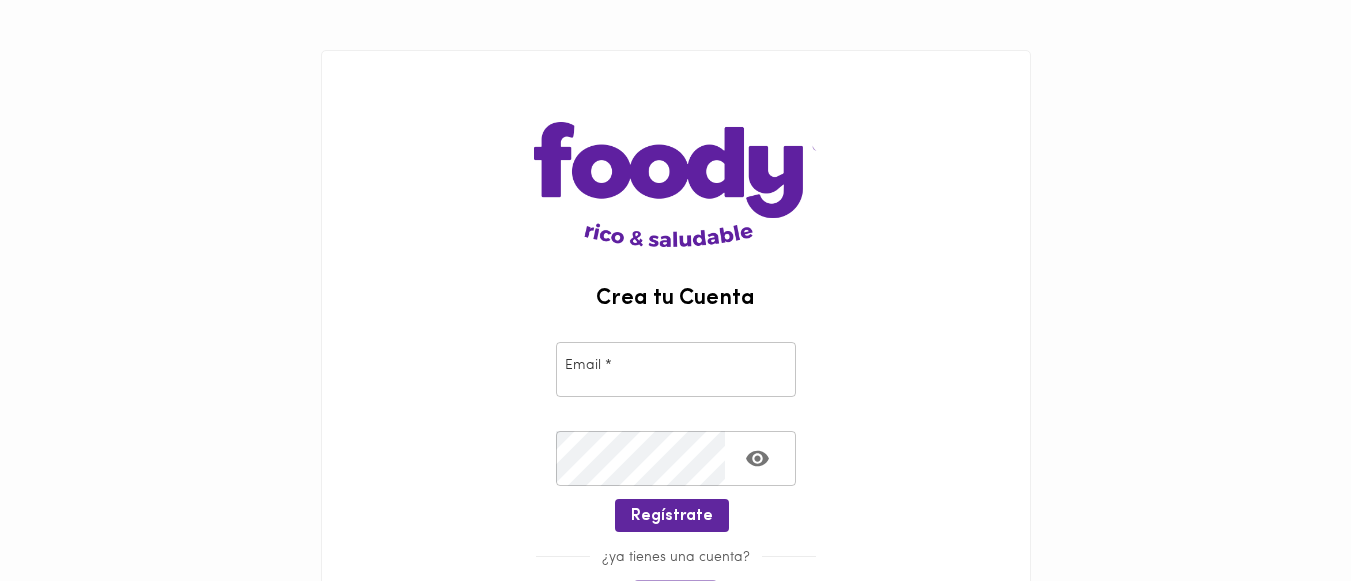 type on "[EMAIL_ADDRESS][DOMAIN_NAME]" 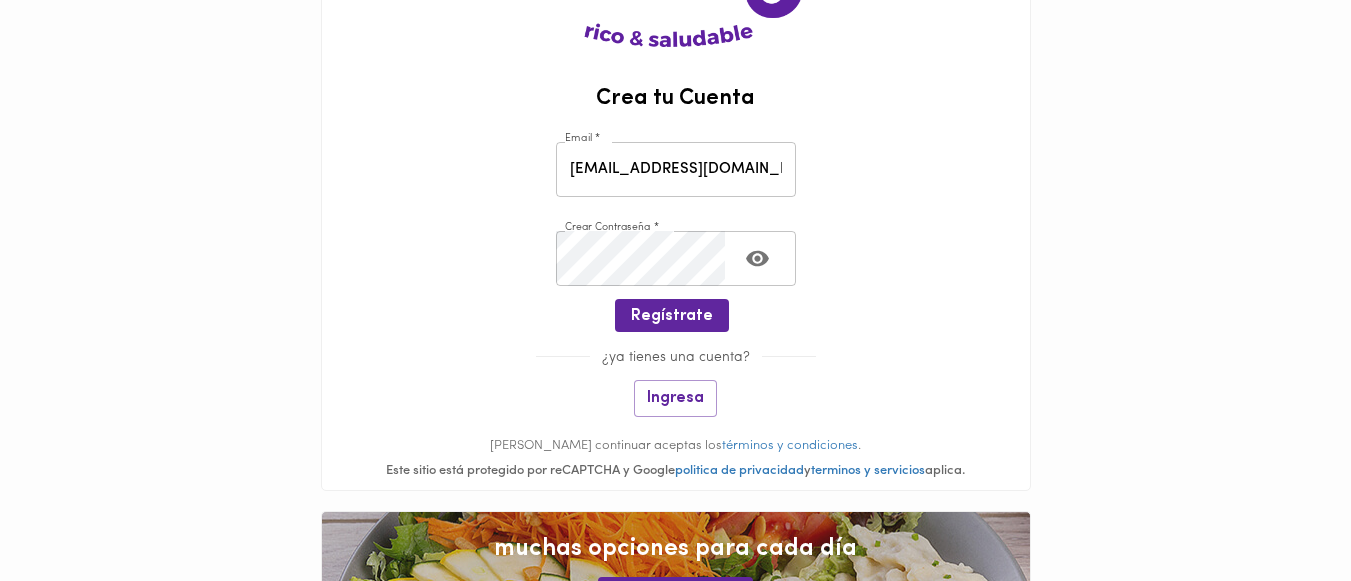 scroll, scrollTop: 100, scrollLeft: 0, axis: vertical 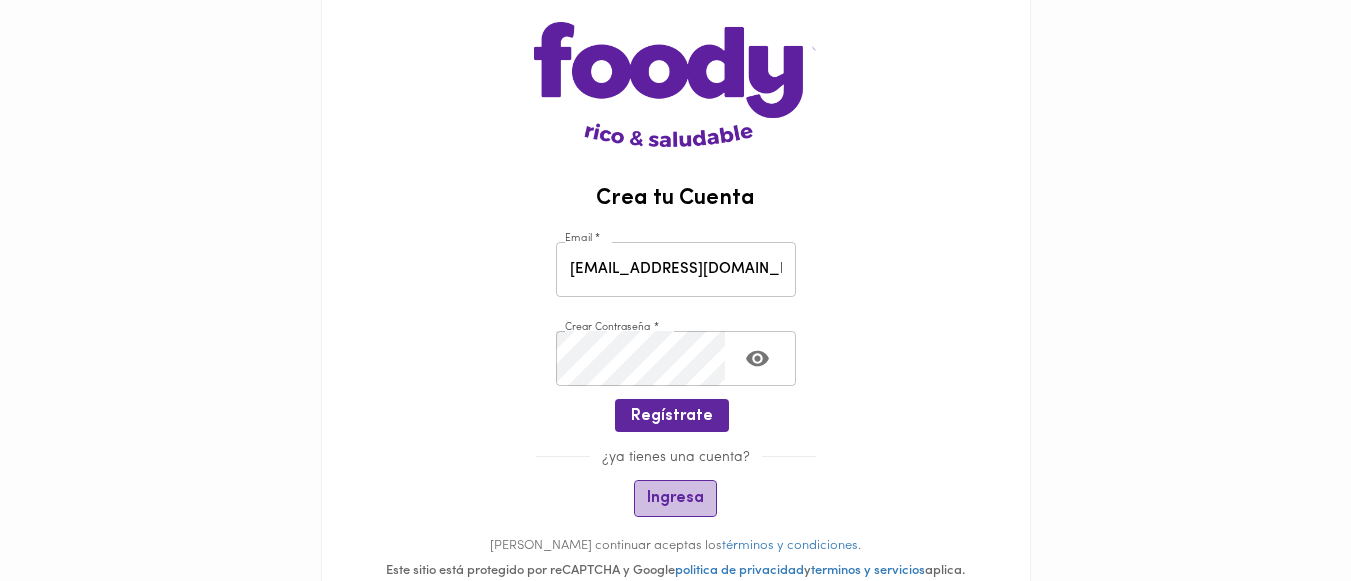click on "Ingresa" at bounding box center (675, 498) 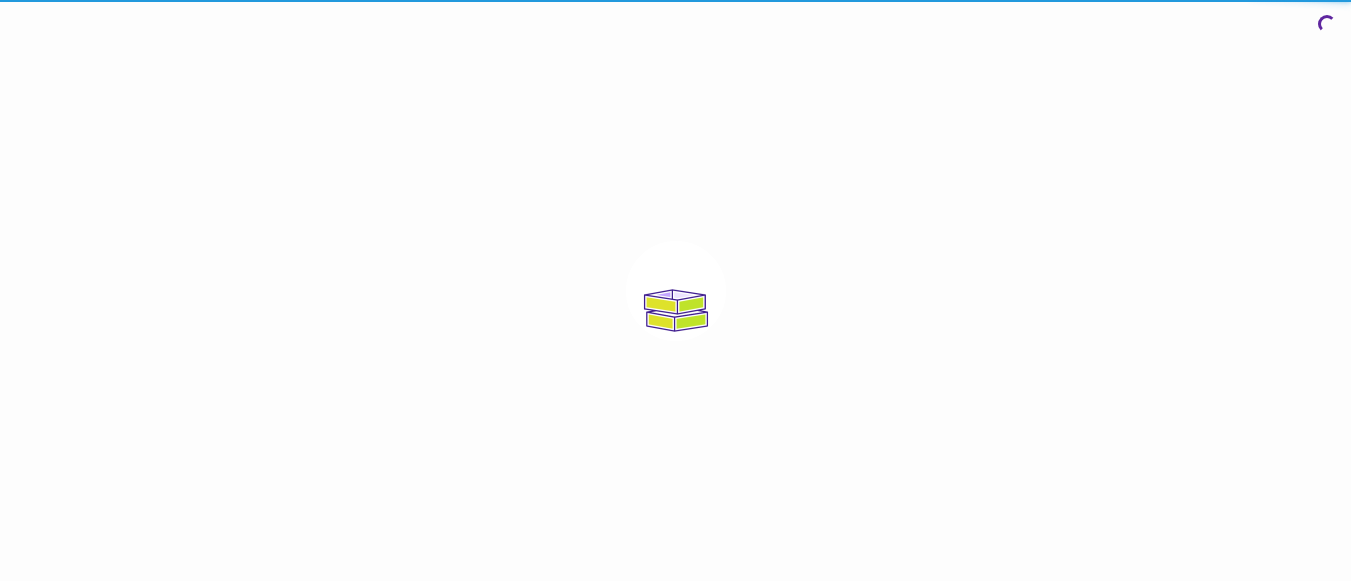 scroll, scrollTop: 0, scrollLeft: 0, axis: both 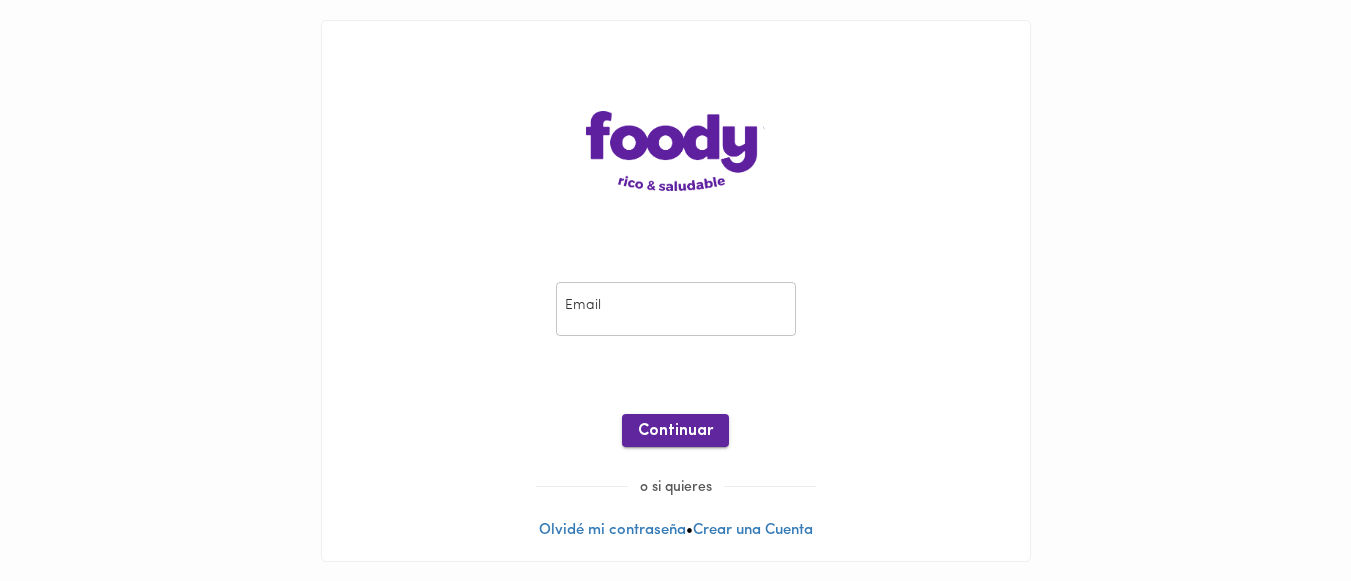 click on "Continuar" at bounding box center (675, 431) 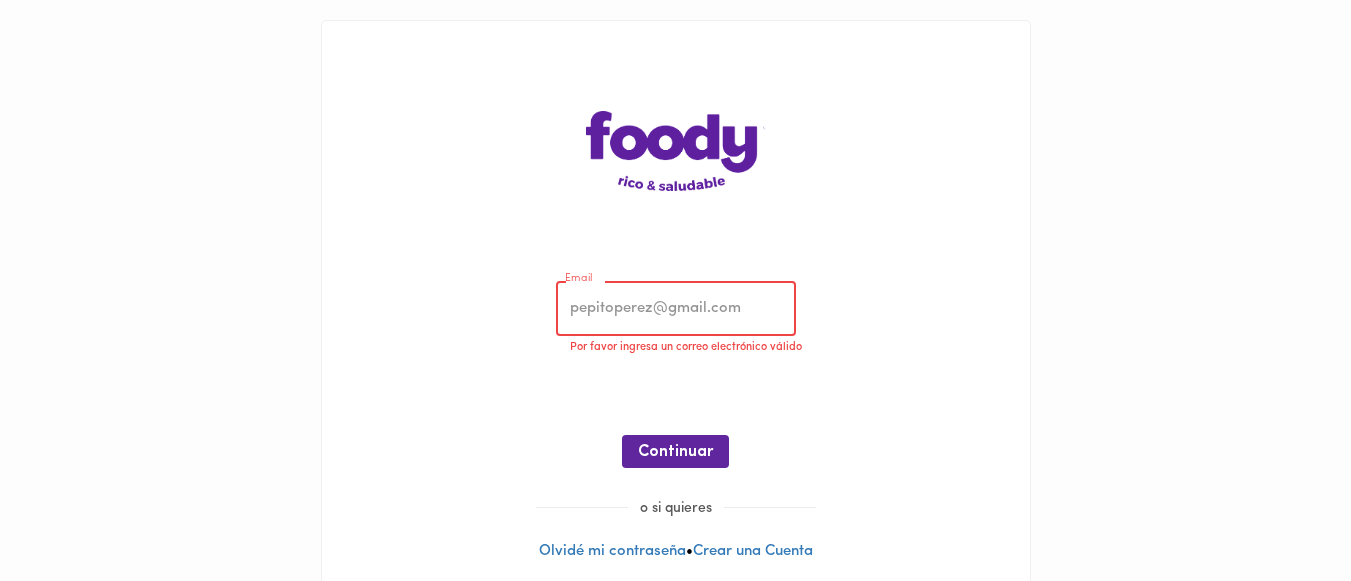 click at bounding box center [676, 309] 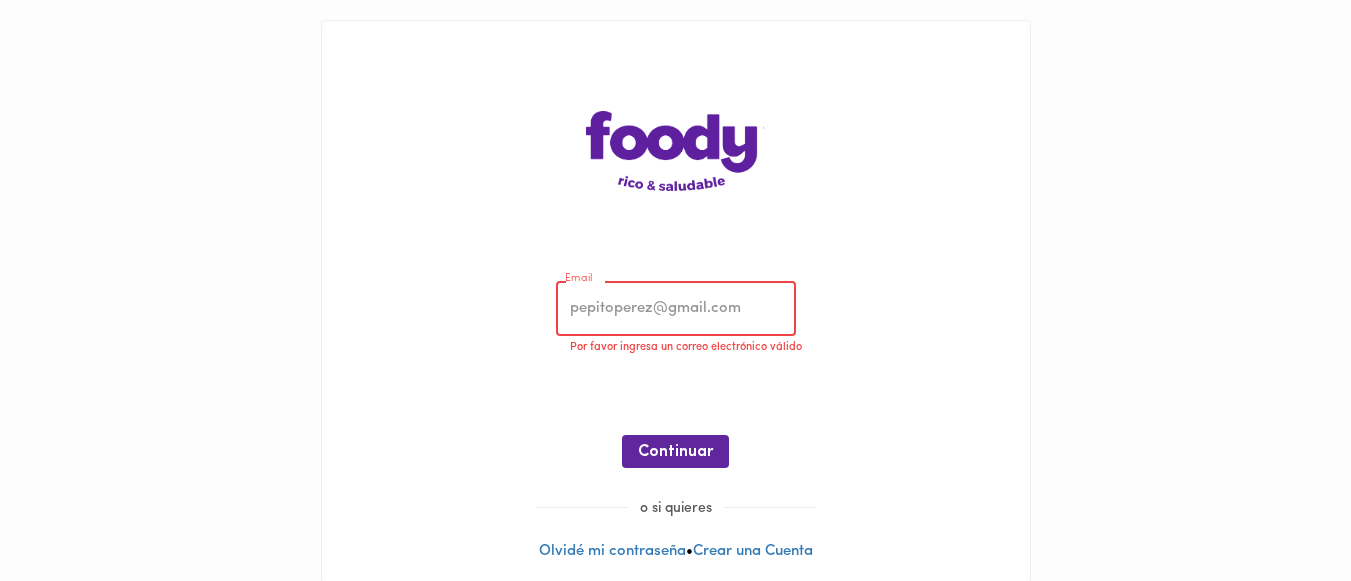 type on "[EMAIL_ADDRESS][DOMAIN_NAME]" 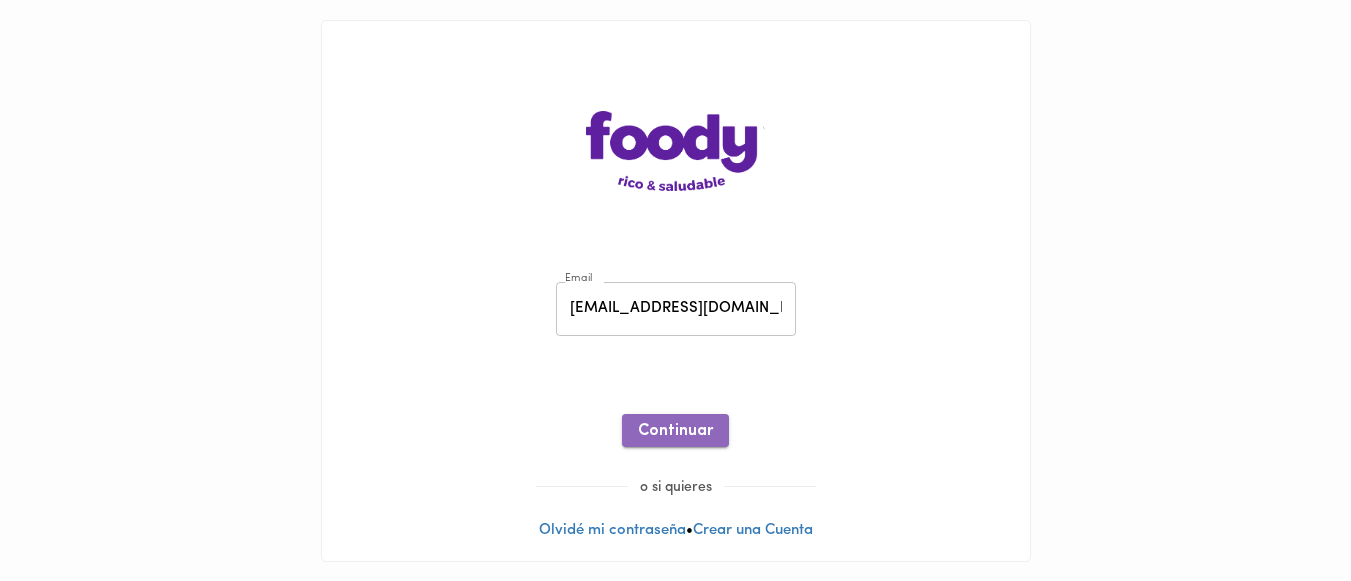 click on "Continuar" at bounding box center [675, 431] 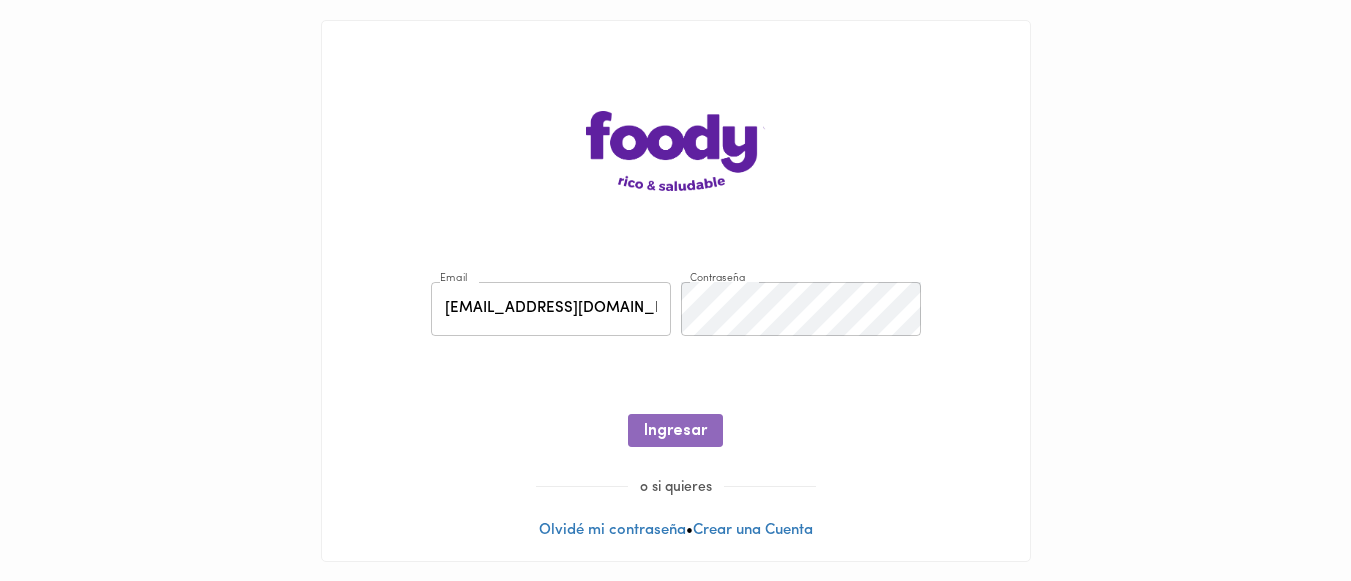 click on "Ingresar" at bounding box center [675, 431] 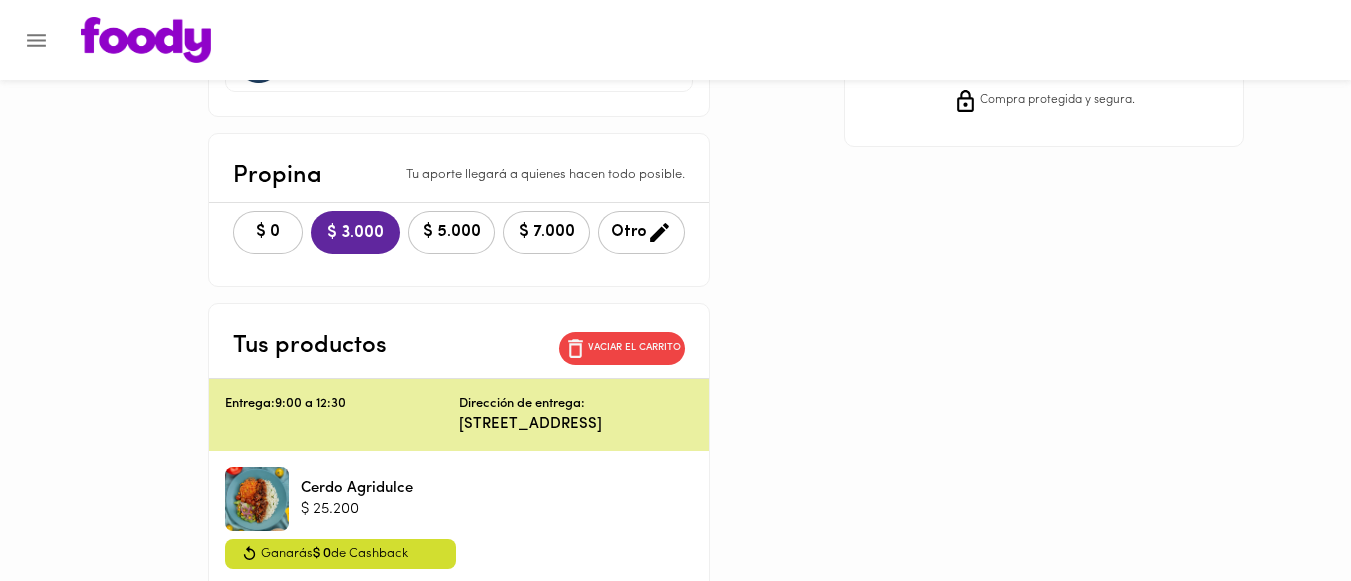scroll, scrollTop: 300, scrollLeft: 0, axis: vertical 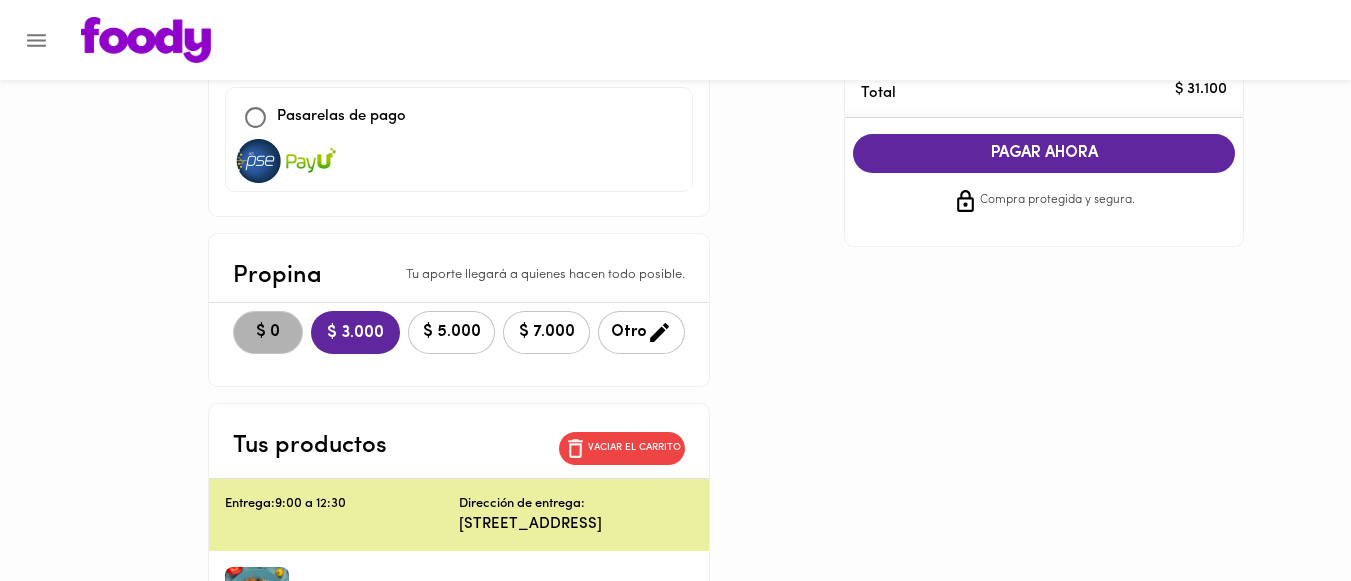click on "$ 0" at bounding box center [268, 332] 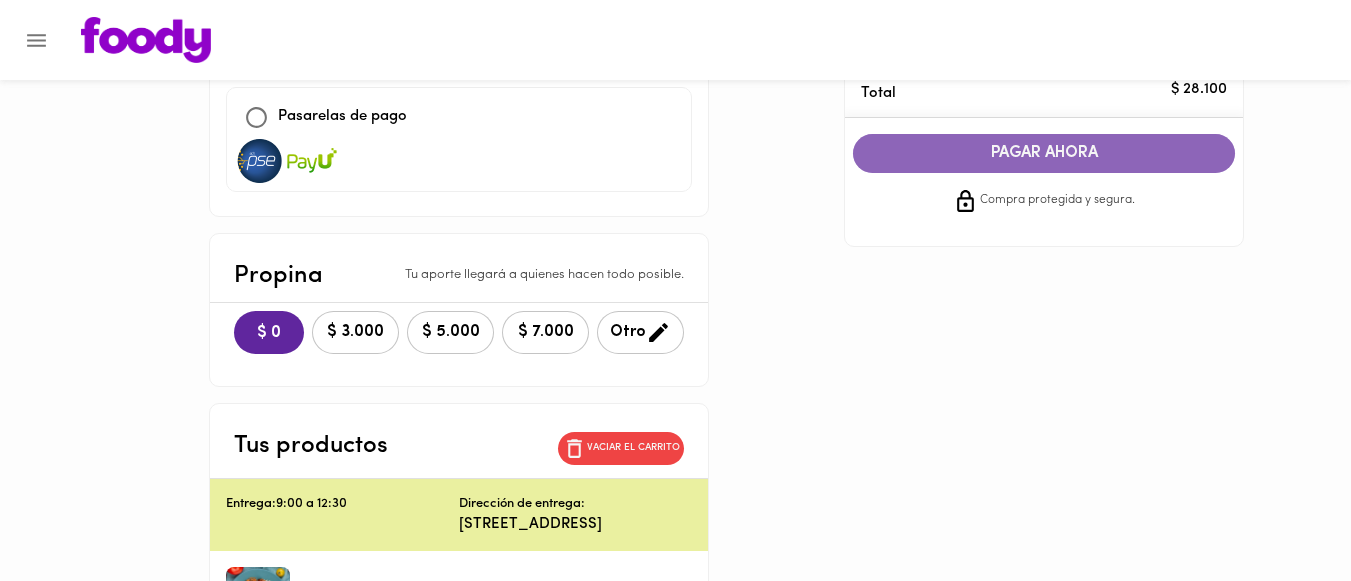 click on "PAGAR AHORA" at bounding box center (1044, 153) 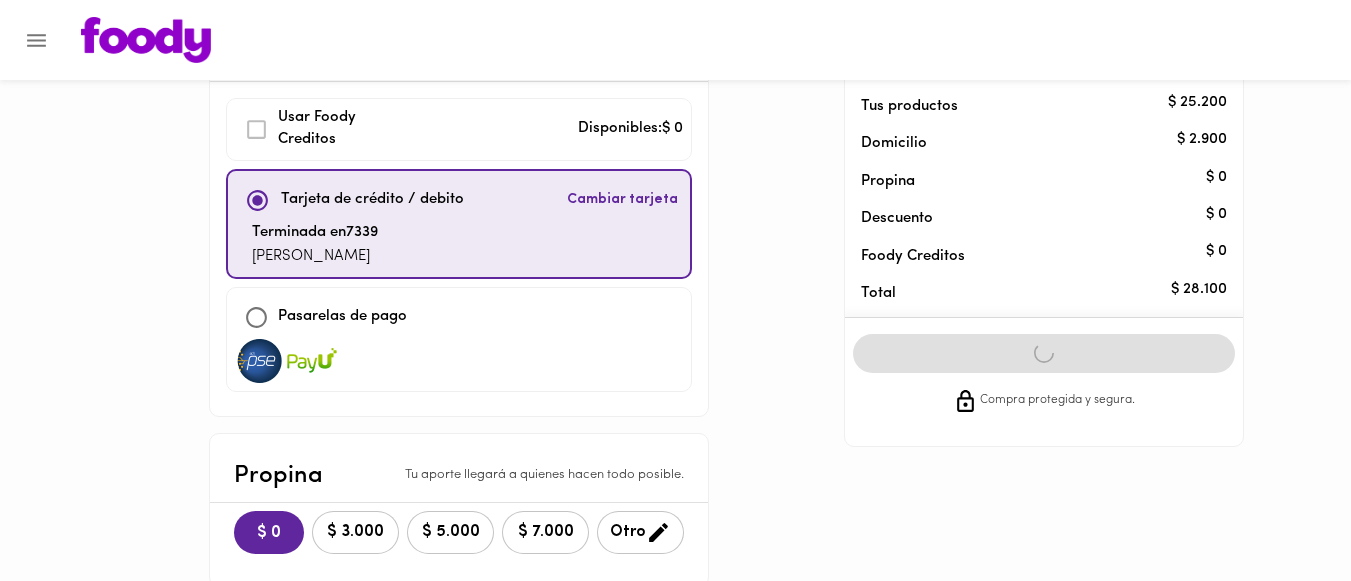 scroll, scrollTop: 0, scrollLeft: 0, axis: both 